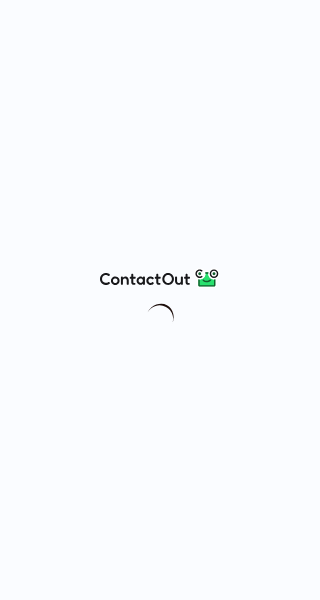 scroll, scrollTop: 0, scrollLeft: 0, axis: both 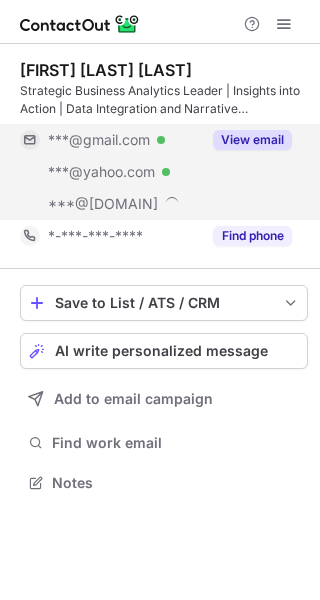 click on "View email" at bounding box center [252, 140] 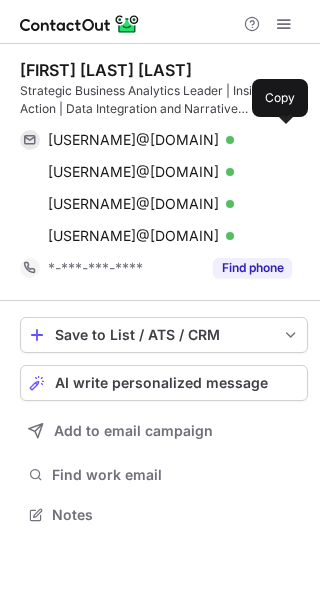 scroll, scrollTop: 10, scrollLeft: 10, axis: both 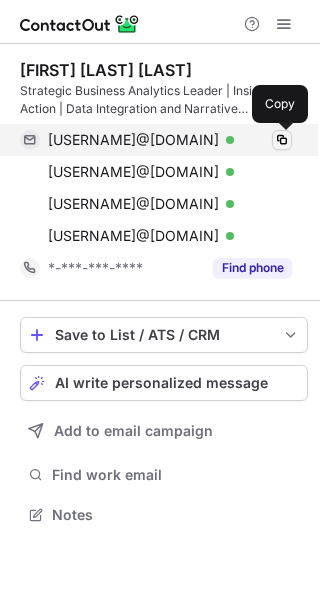click at bounding box center [282, 140] 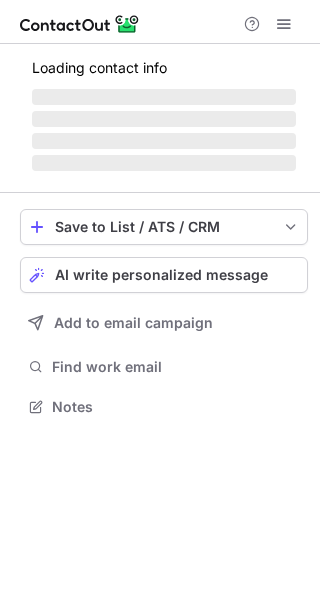 scroll, scrollTop: 0, scrollLeft: 0, axis: both 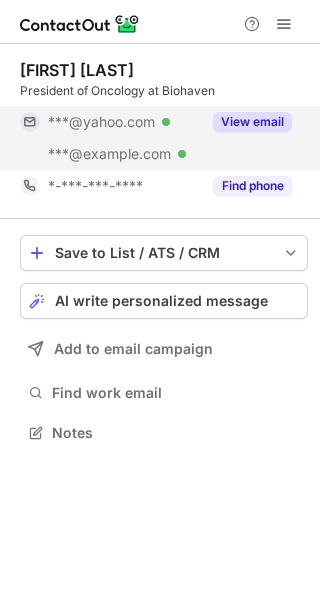 click on "View email" at bounding box center (252, 122) 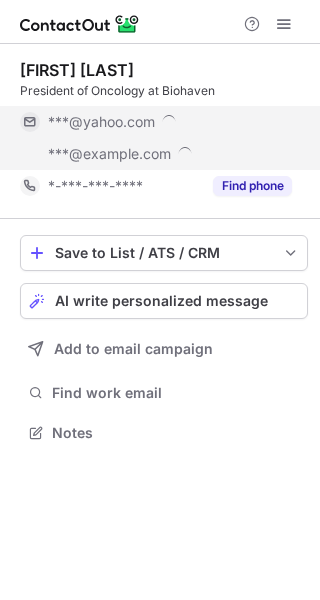 scroll, scrollTop: 10, scrollLeft: 10, axis: both 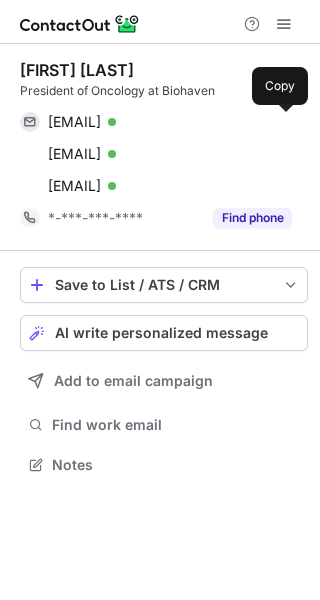click at bounding box center [282, 122] 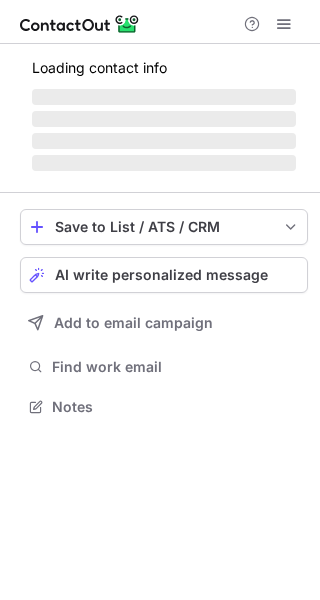 scroll, scrollTop: 0, scrollLeft: 0, axis: both 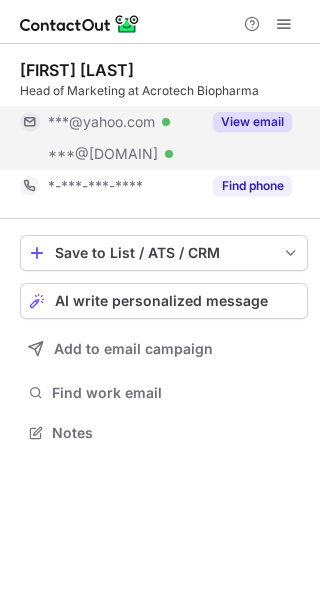 click on "View email" at bounding box center (252, 122) 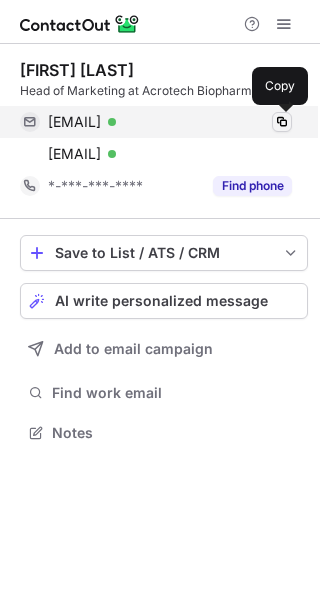 click at bounding box center (282, 122) 